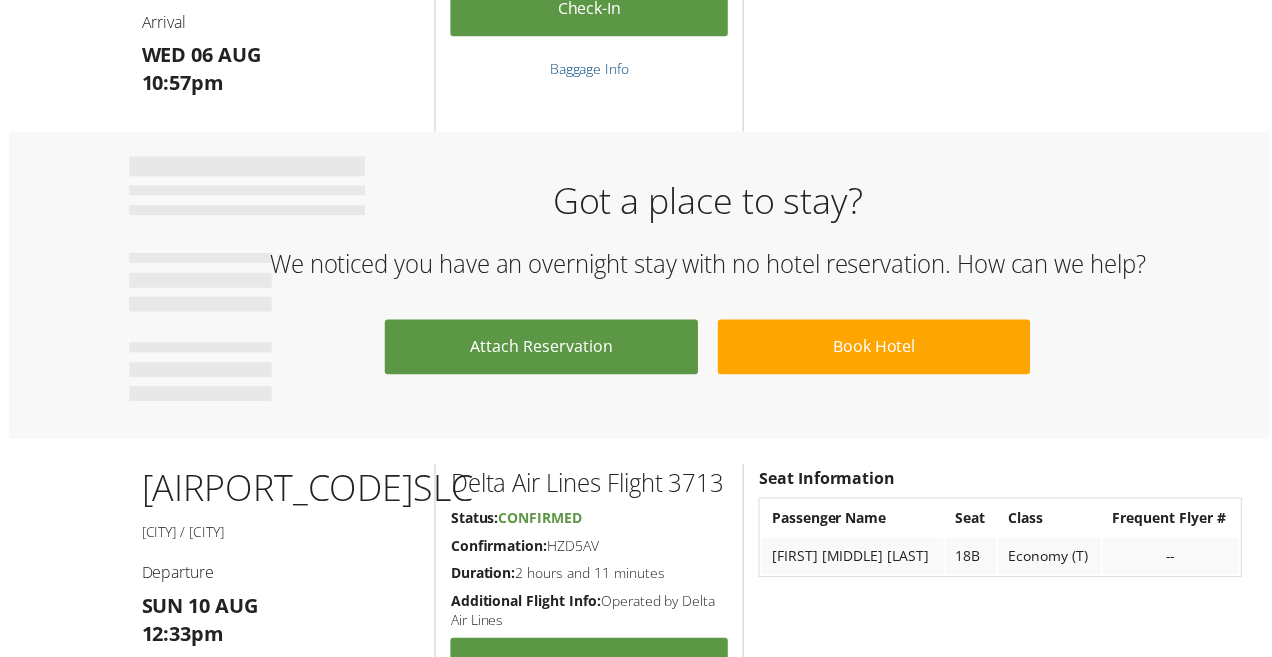 scroll, scrollTop: 1017, scrollLeft: 0, axis: vertical 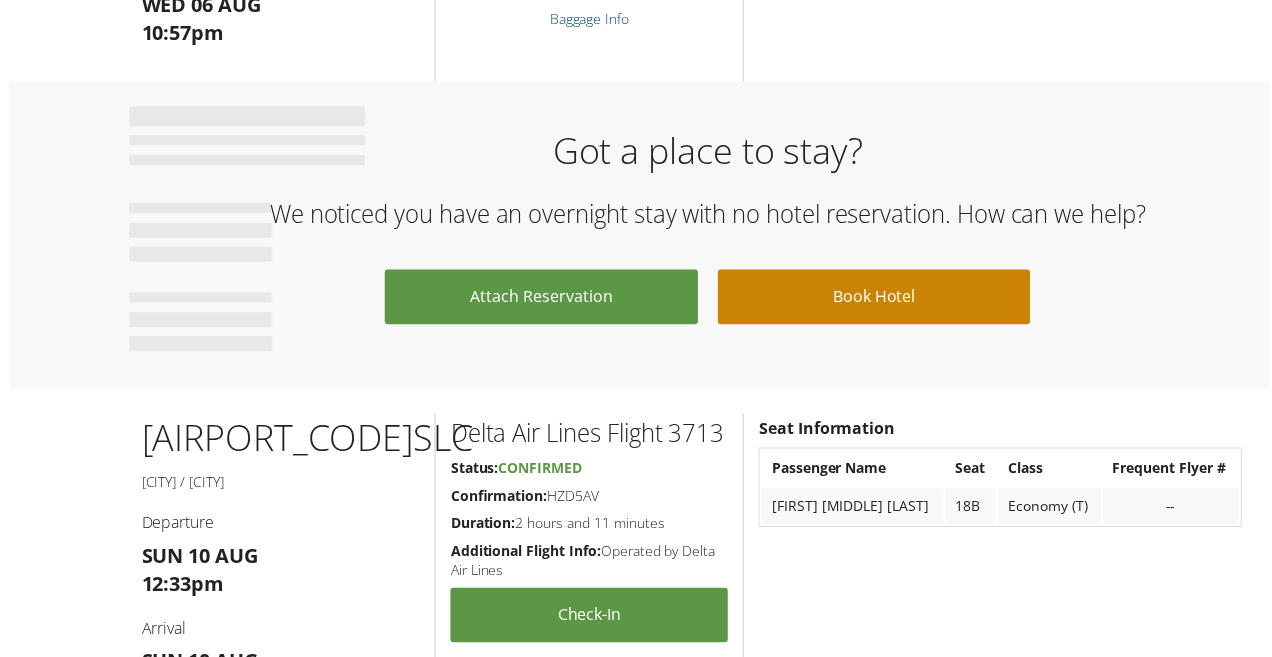 click on "Book Hotel" at bounding box center (875, 298) 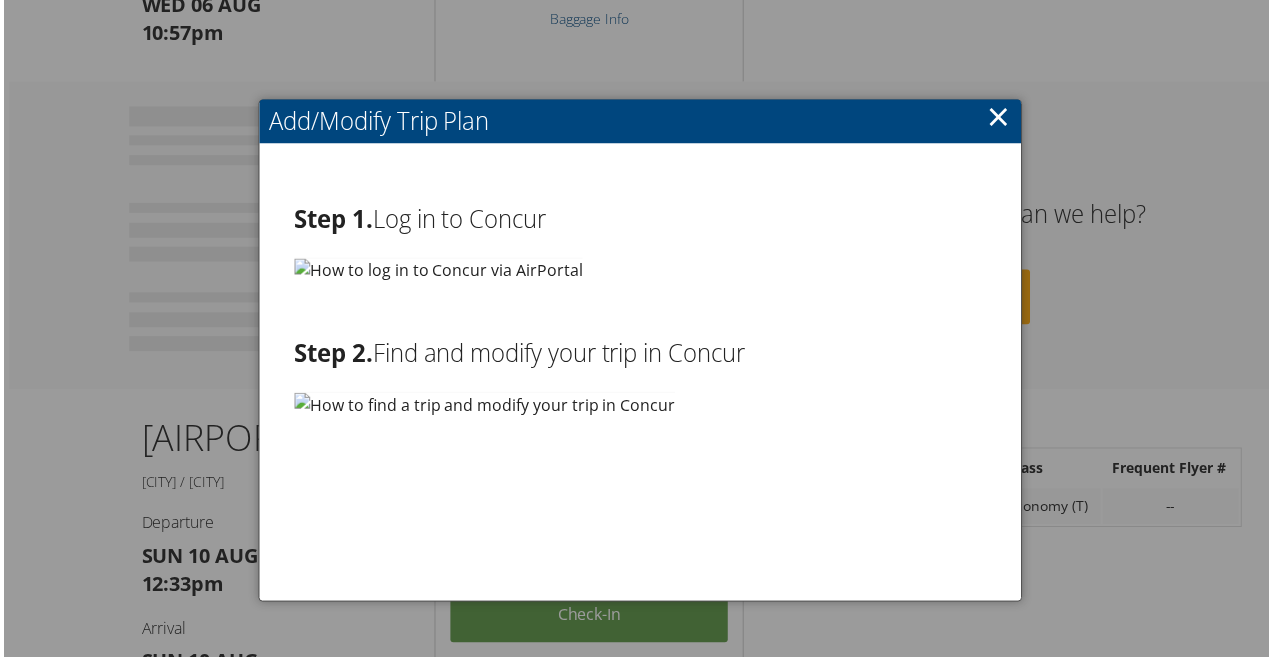 click on "×" at bounding box center (1000, 117) 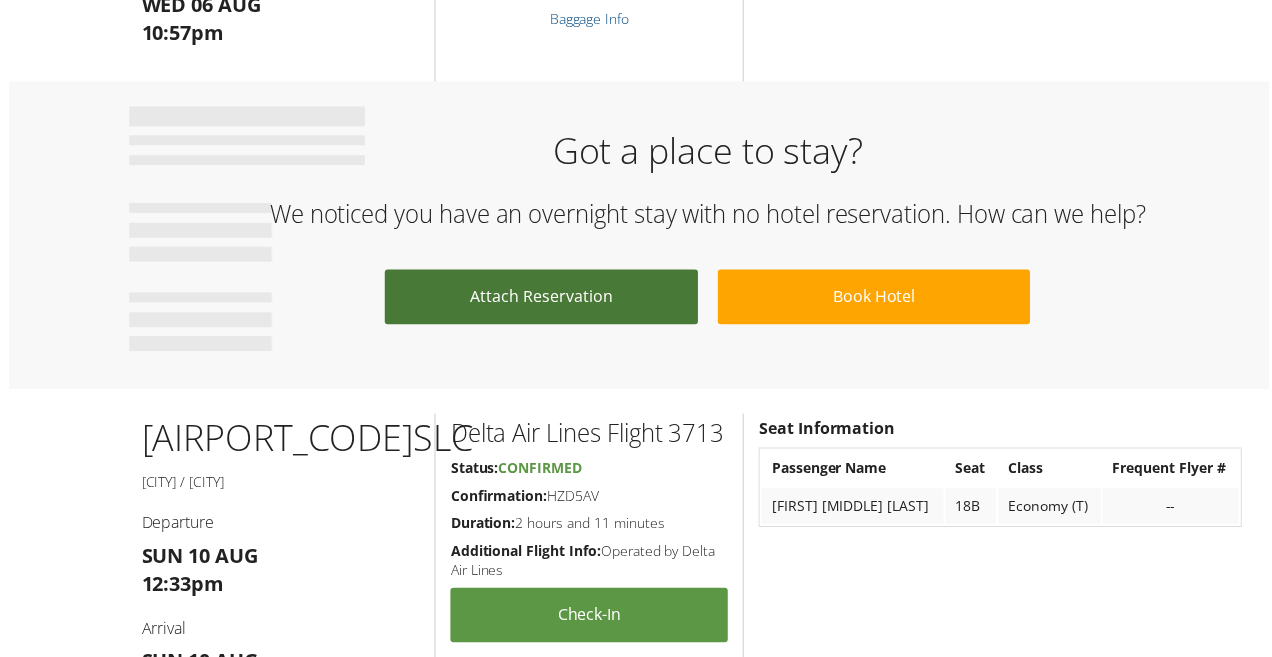 click on "Attach Reservation" at bounding box center [540, 298] 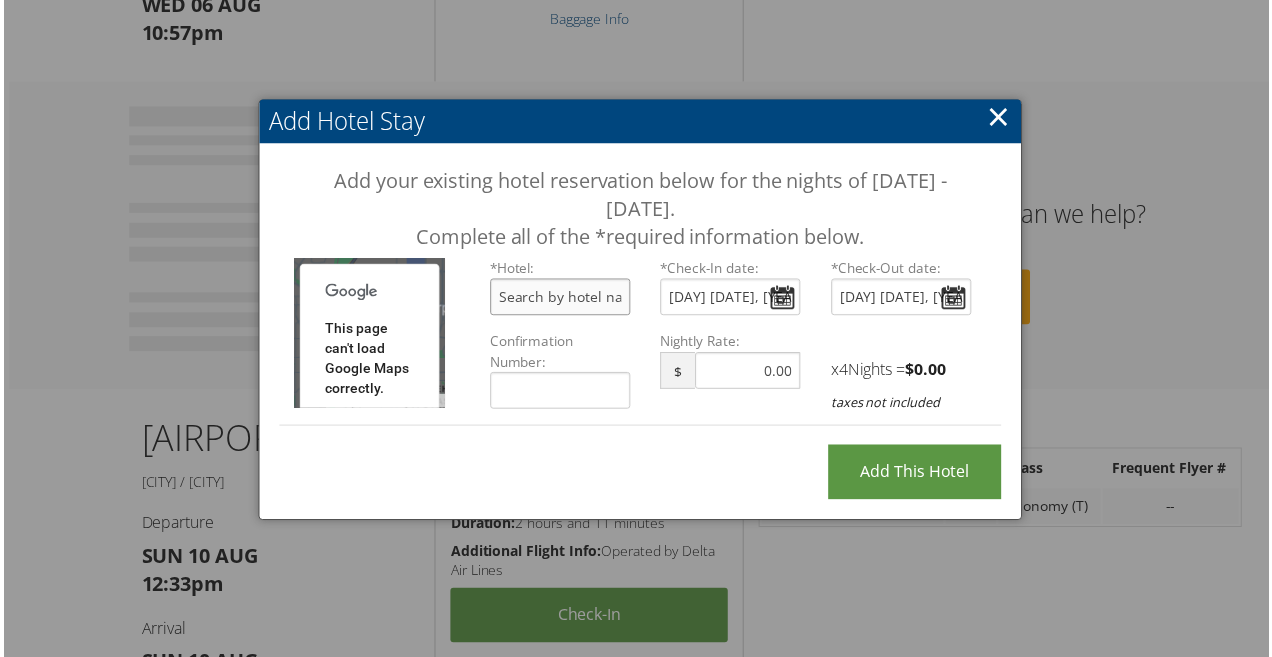 click at bounding box center [559, 298] 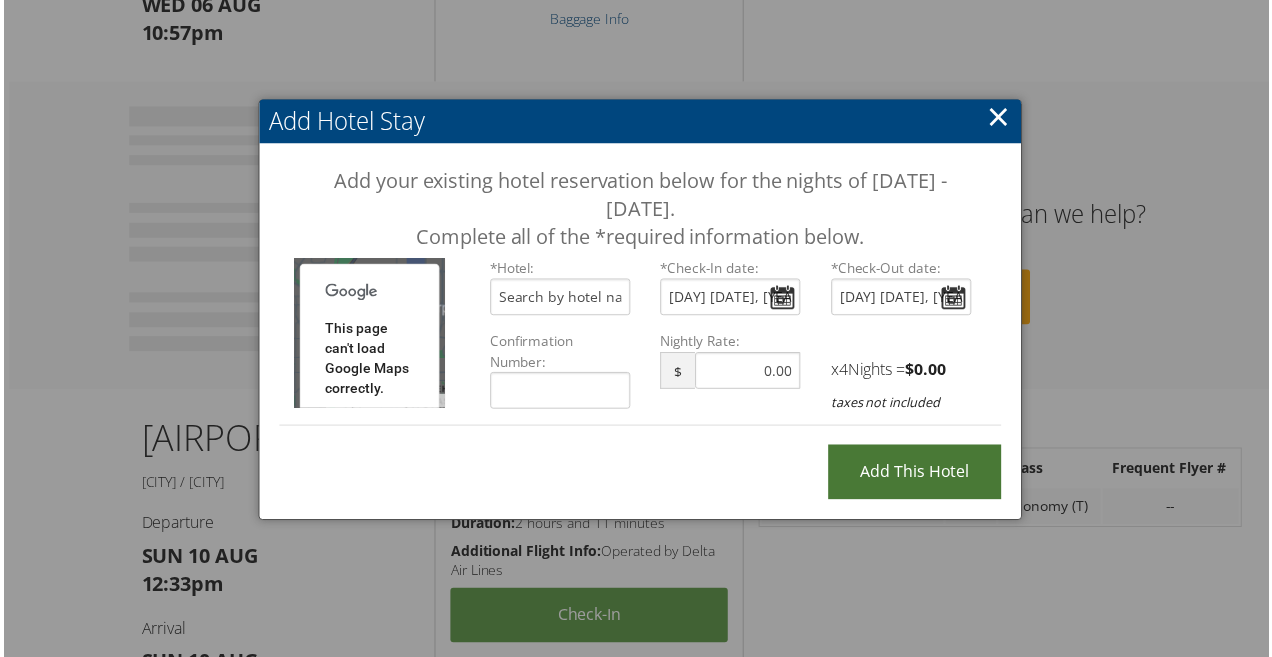 click on "Add this Hotel" at bounding box center (916, 474) 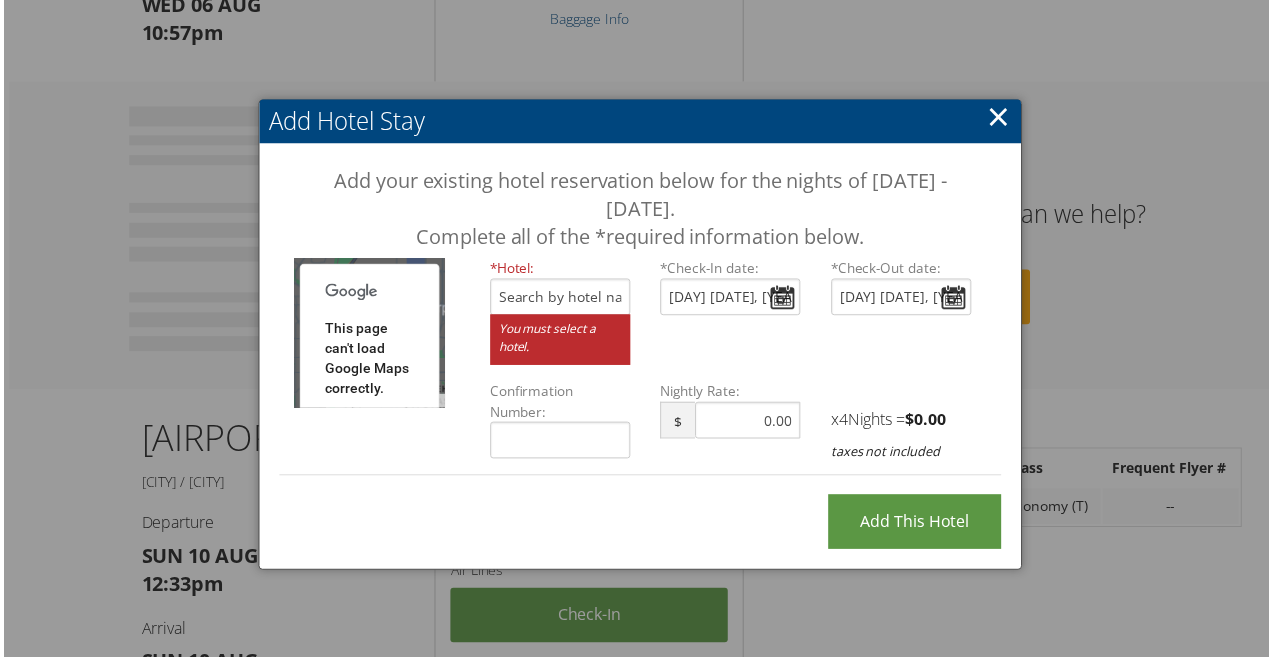 click on "×" at bounding box center [1000, 117] 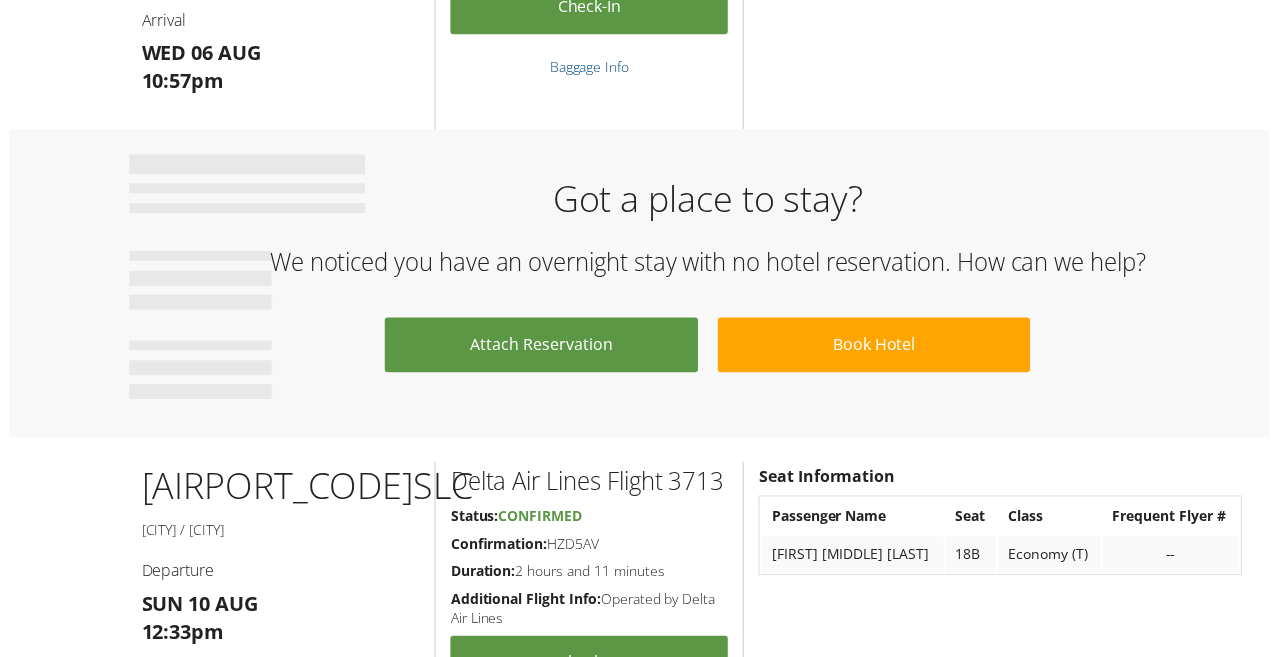 scroll, scrollTop: 970, scrollLeft: 0, axis: vertical 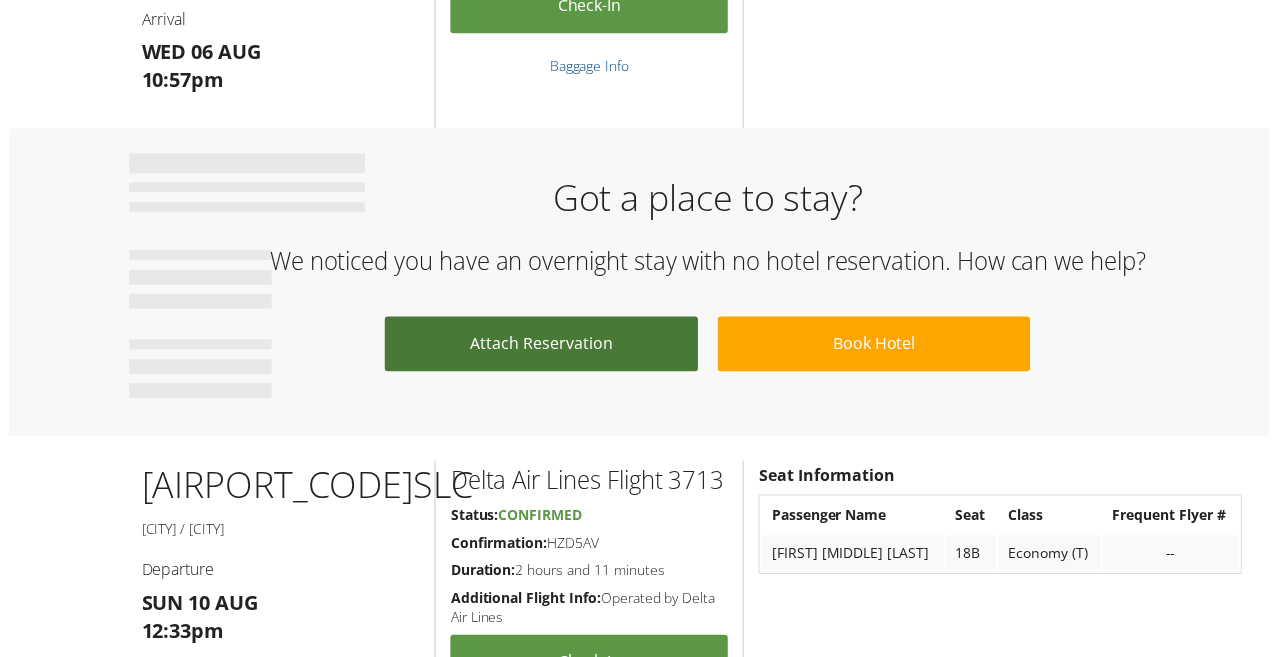 click on "Attach Reservation" at bounding box center (540, 345) 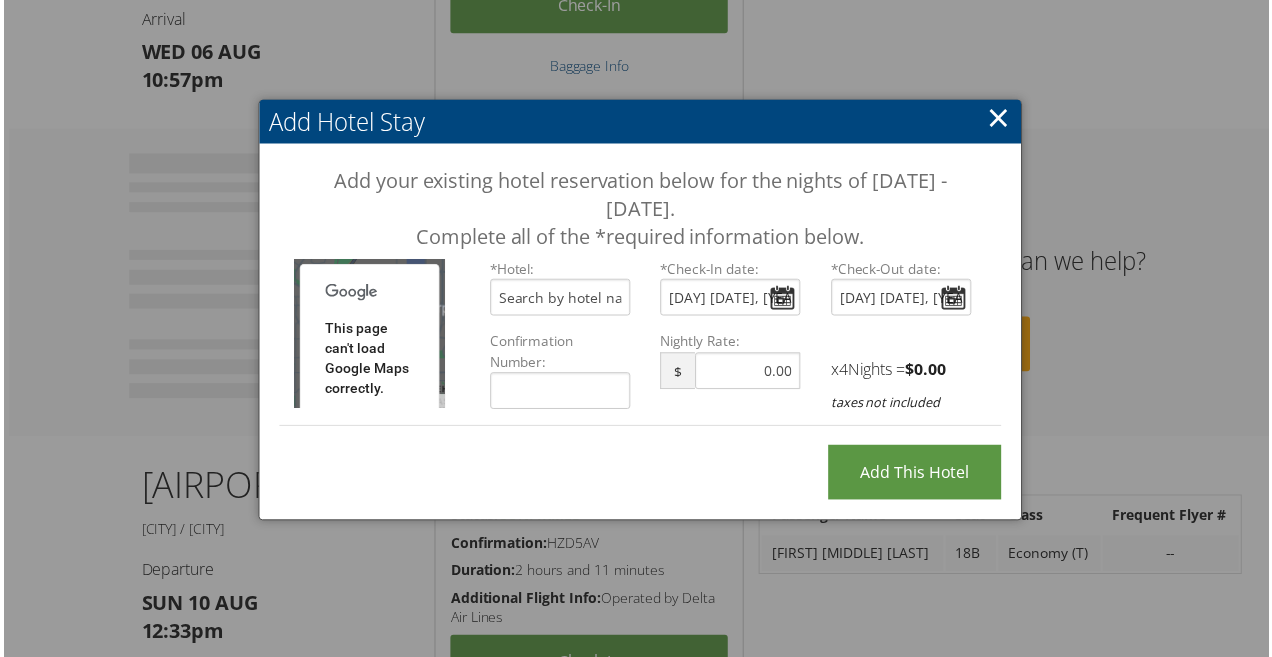 click on "×" at bounding box center [1000, 117] 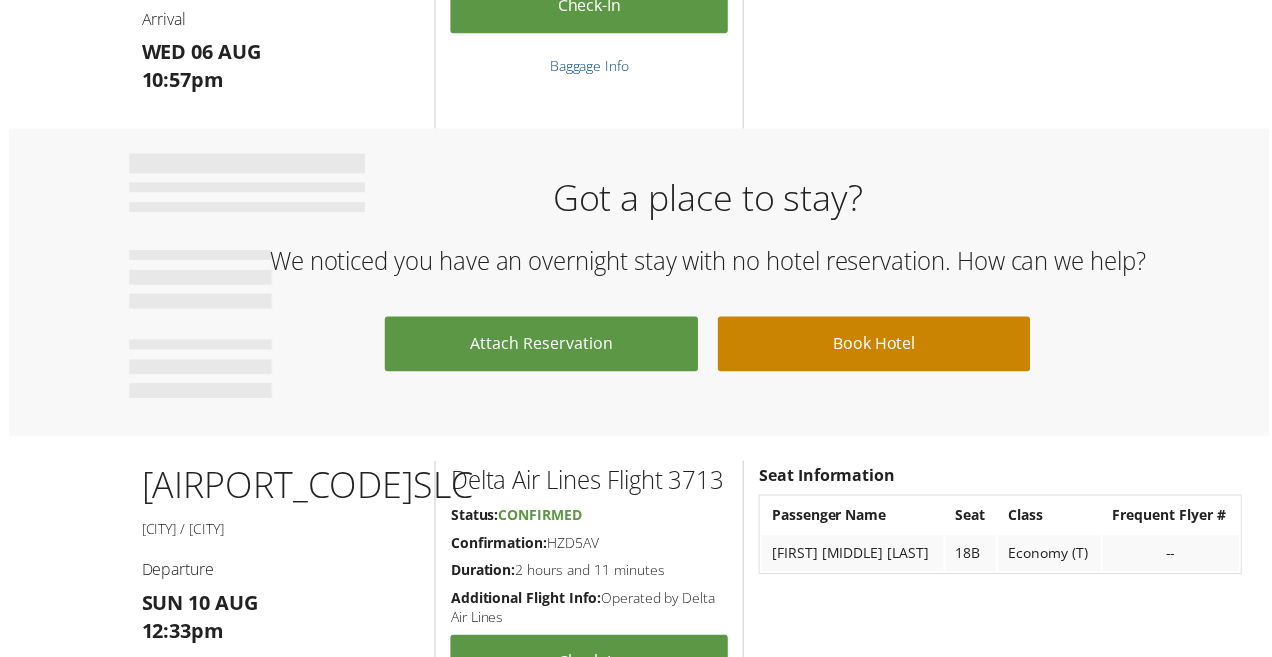 click on "Book Hotel" at bounding box center [875, 345] 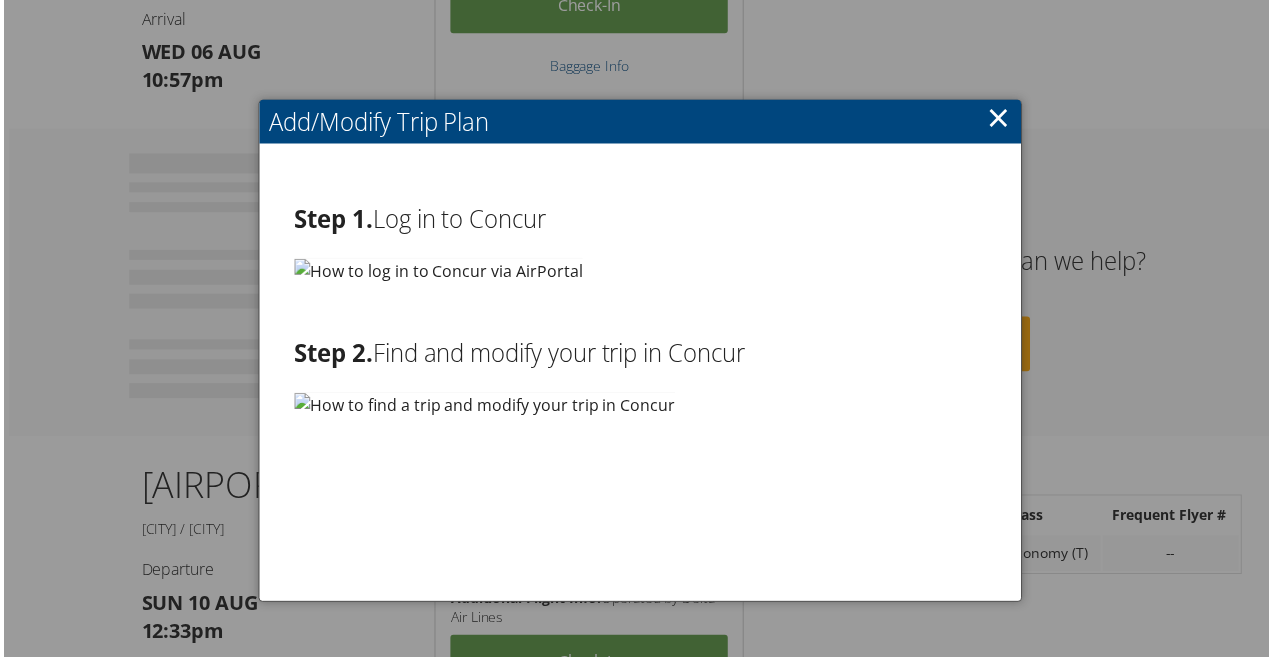 click at bounding box center [437, 271] 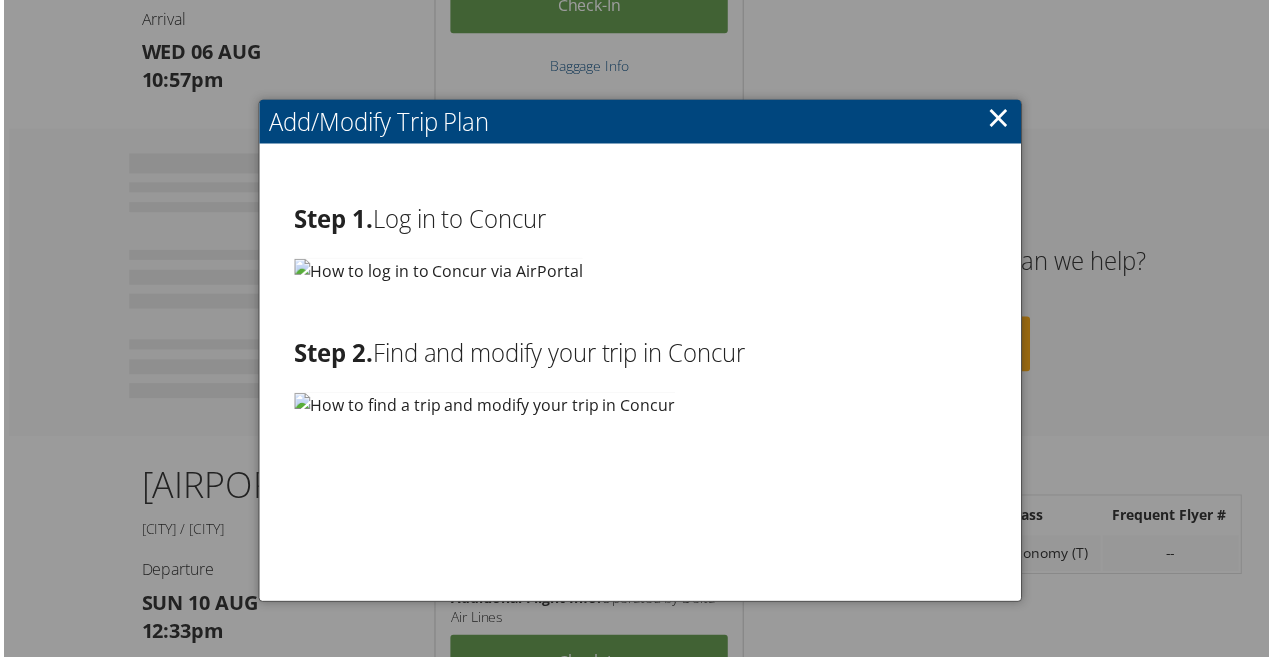 click on "×" at bounding box center (1000, 117) 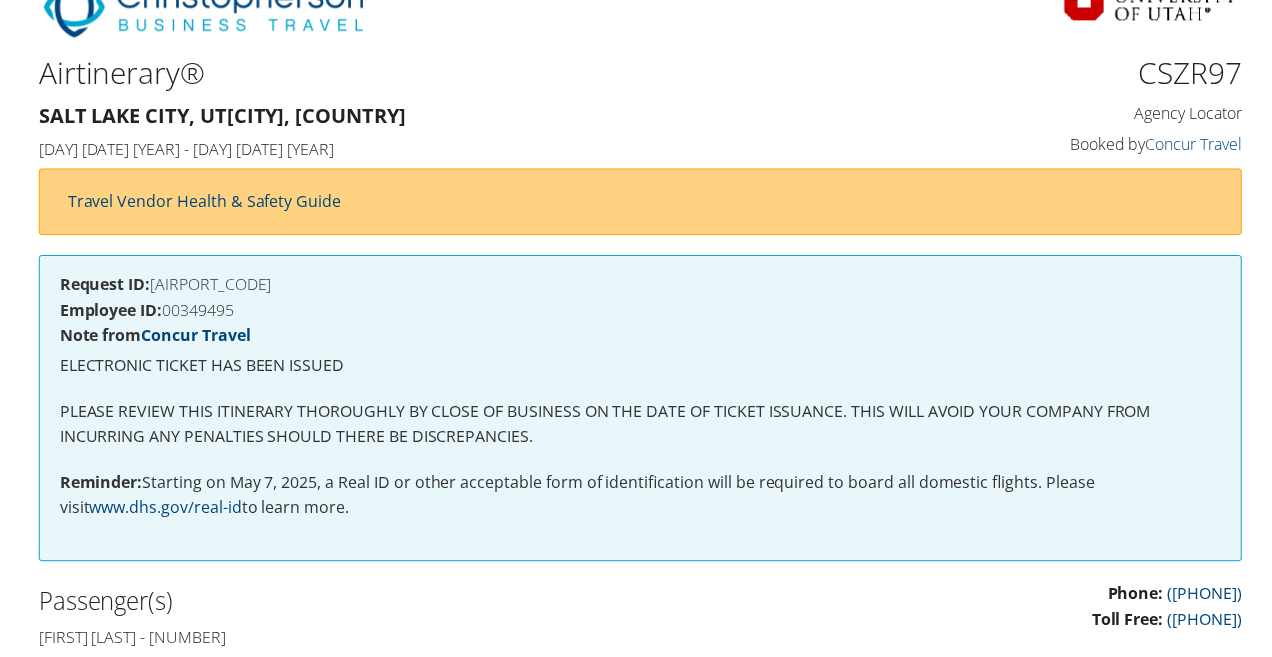 scroll, scrollTop: 0, scrollLeft: 0, axis: both 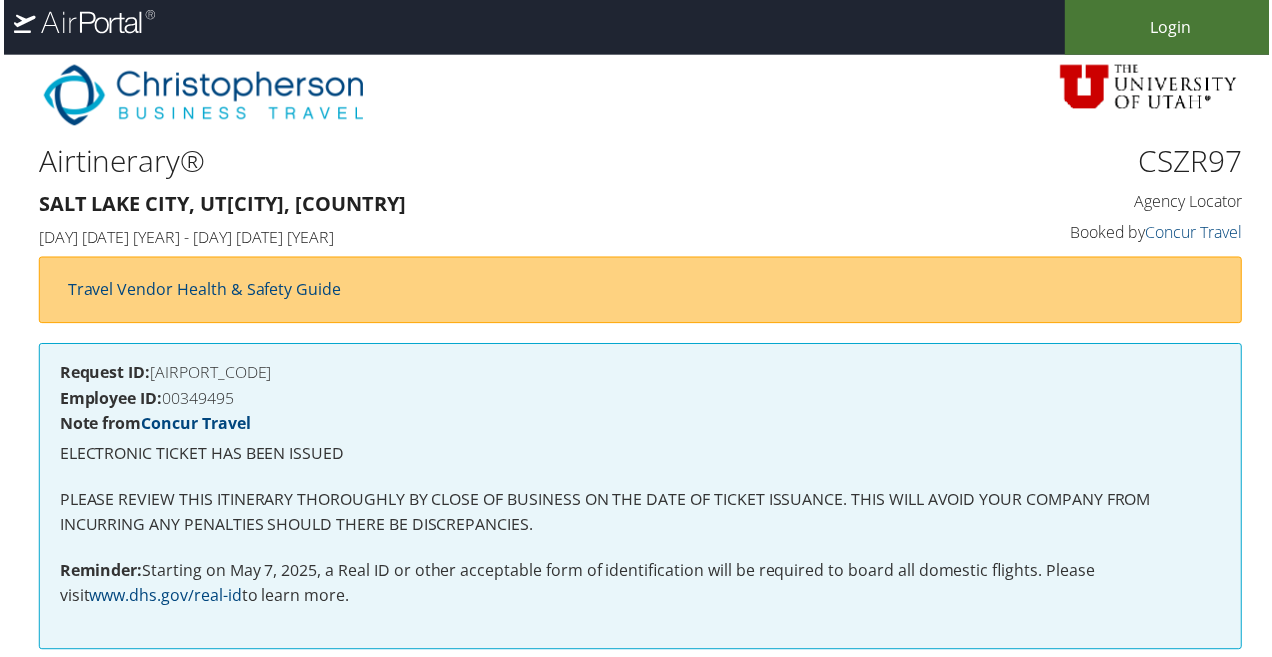 click on "Login" at bounding box center (1173, 27) 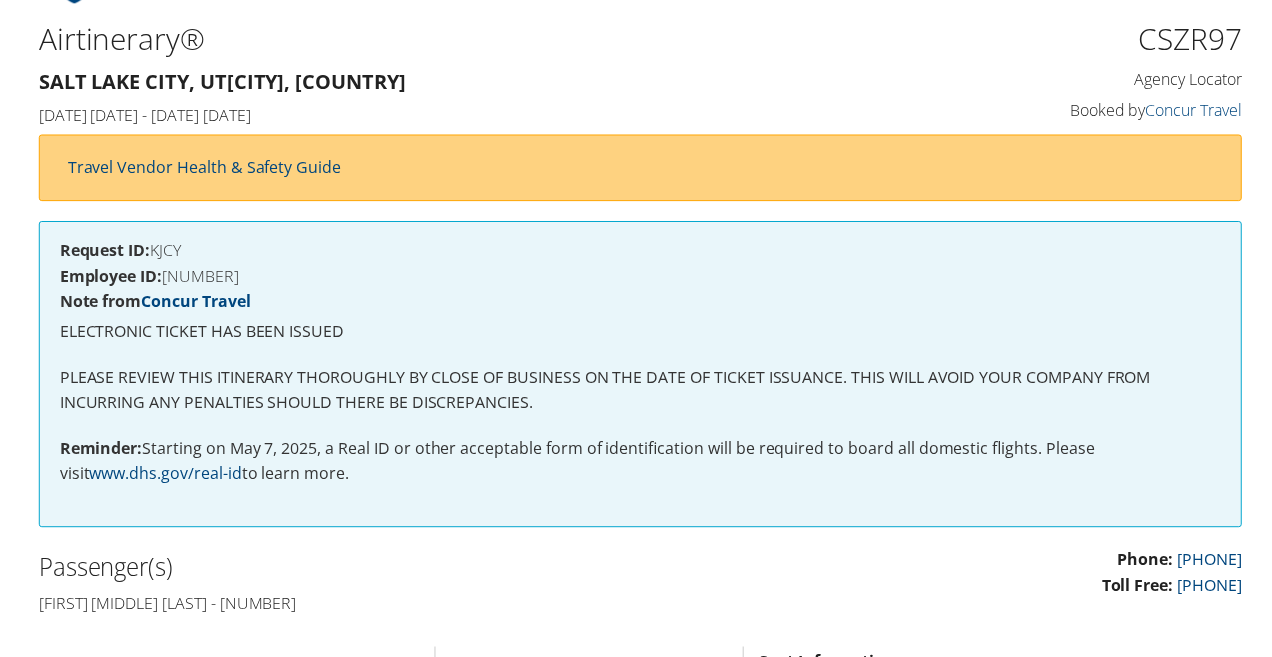 scroll, scrollTop: 124, scrollLeft: 0, axis: vertical 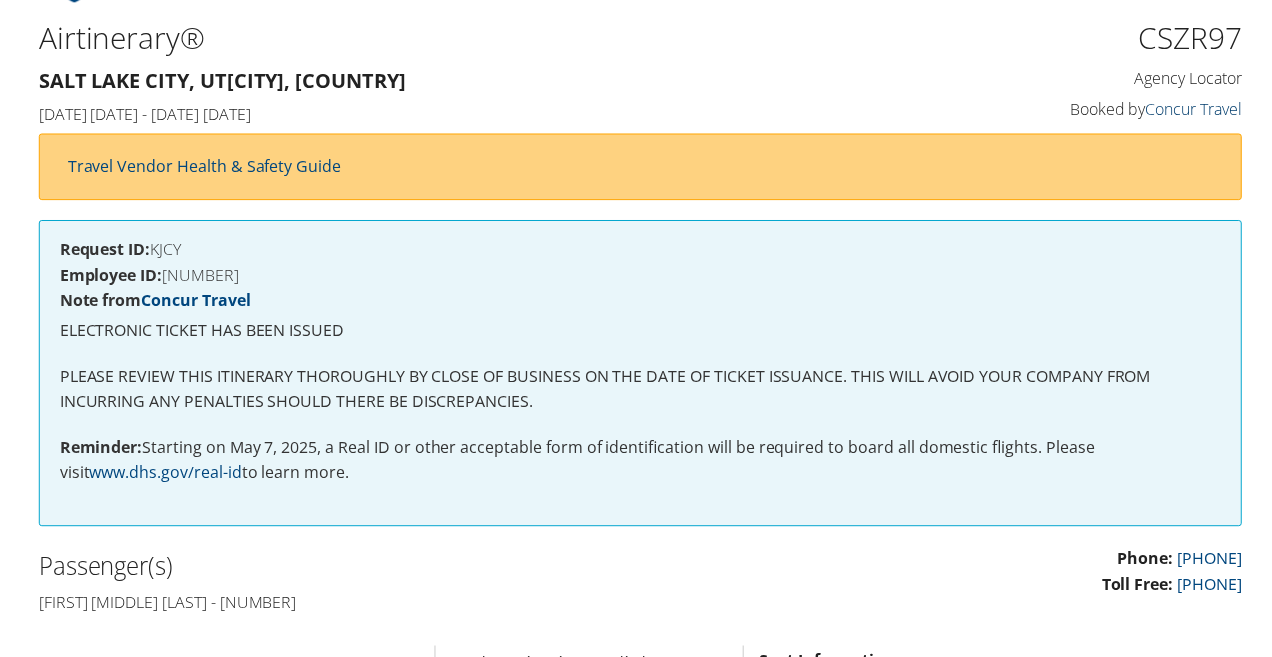 click on "Concur Travel" at bounding box center (1196, 109) 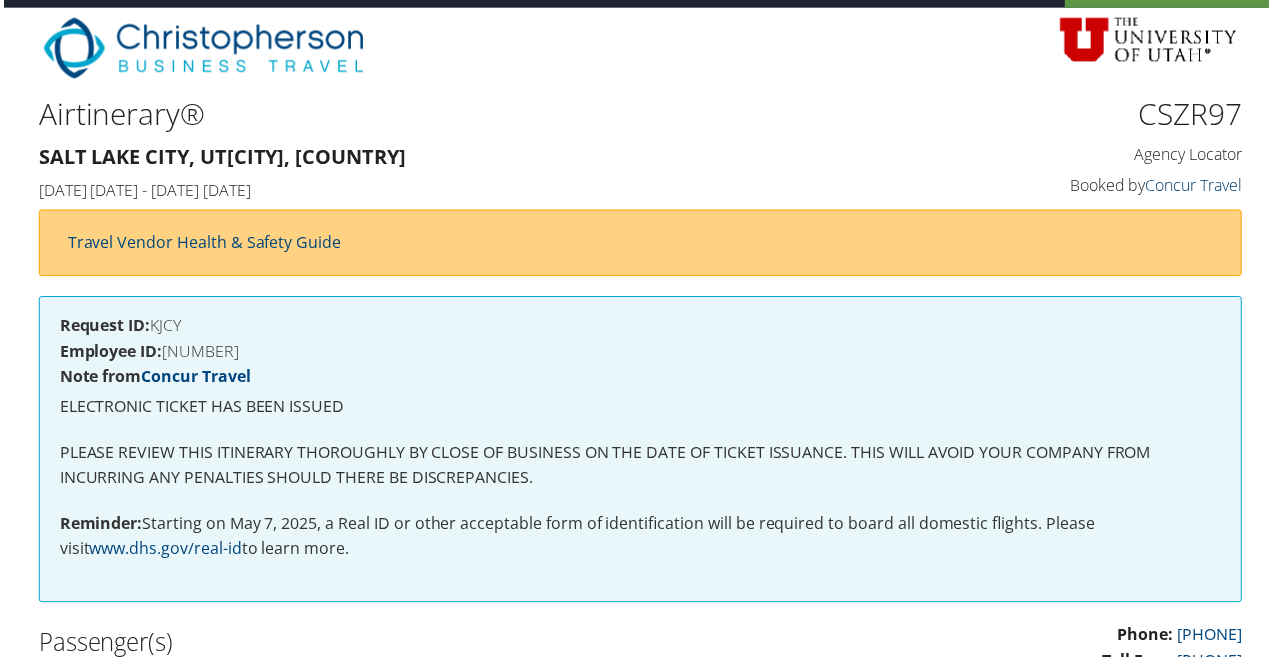 scroll, scrollTop: 0, scrollLeft: 0, axis: both 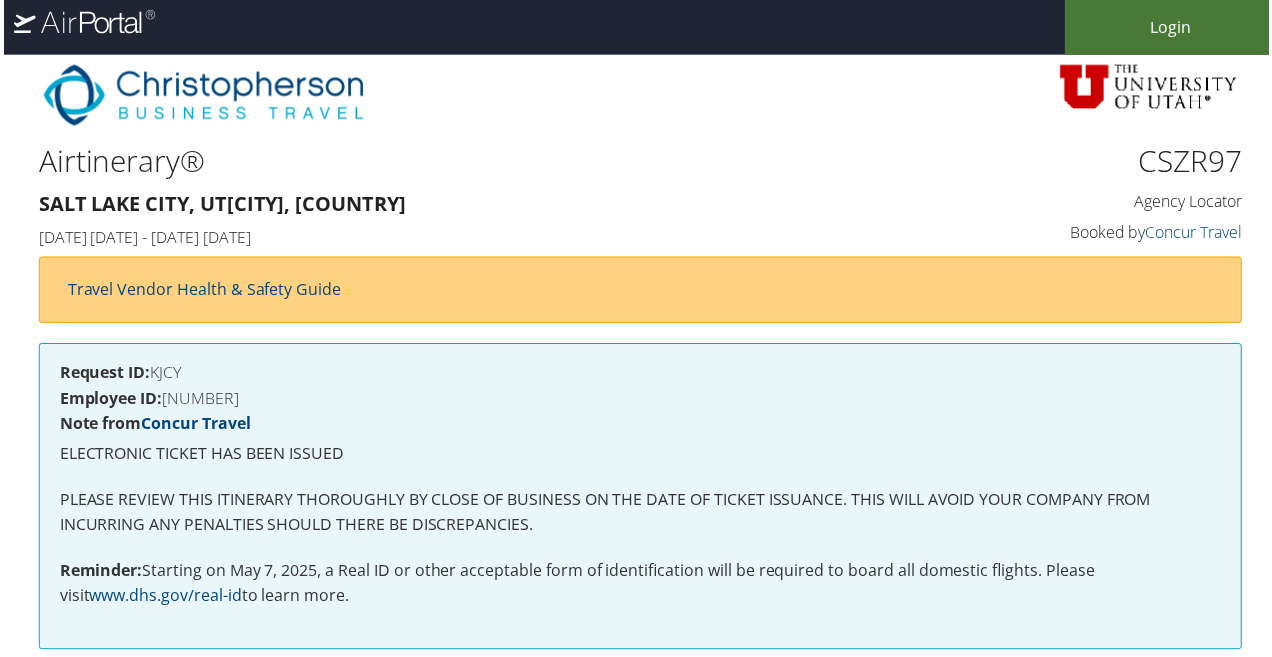 click on "Login" at bounding box center [1173, 27] 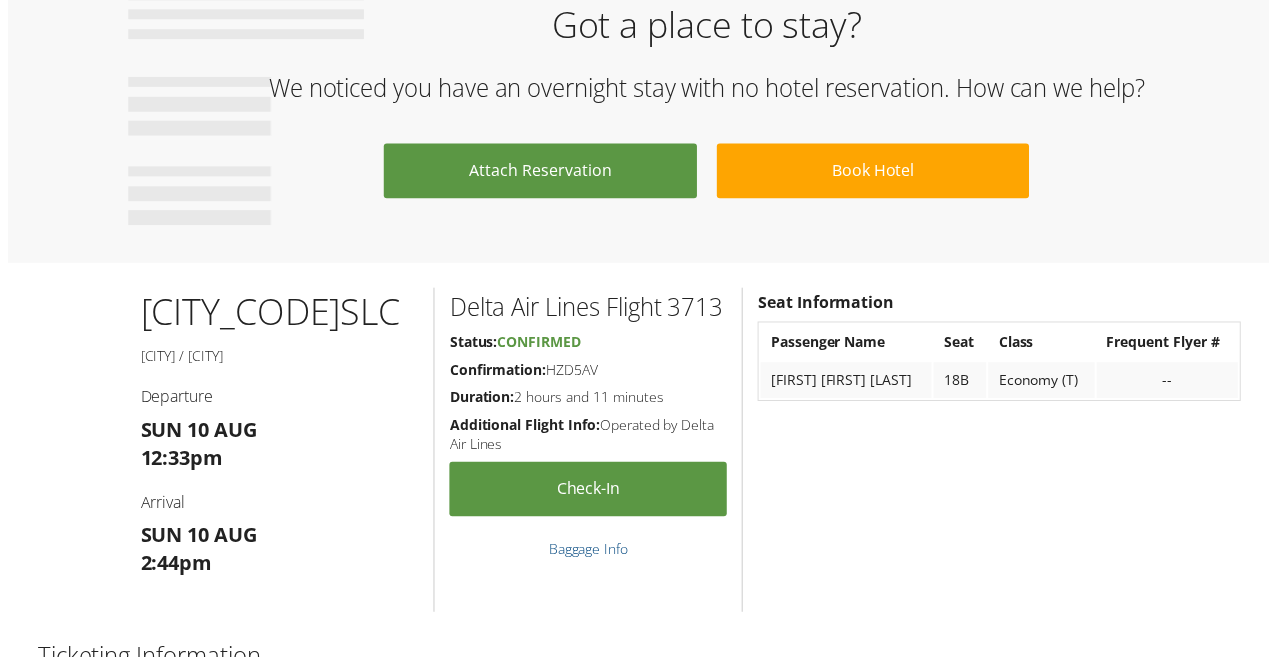 scroll, scrollTop: 1156, scrollLeft: 0, axis: vertical 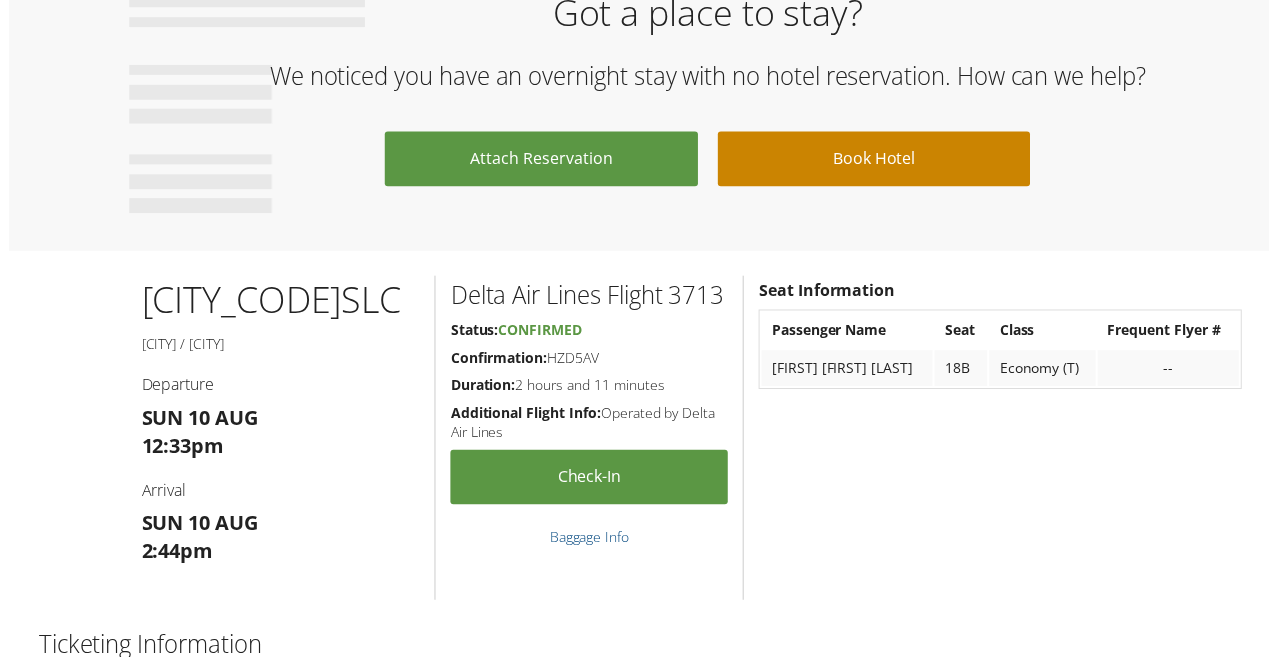 click on "Book Hotel" at bounding box center (875, 159) 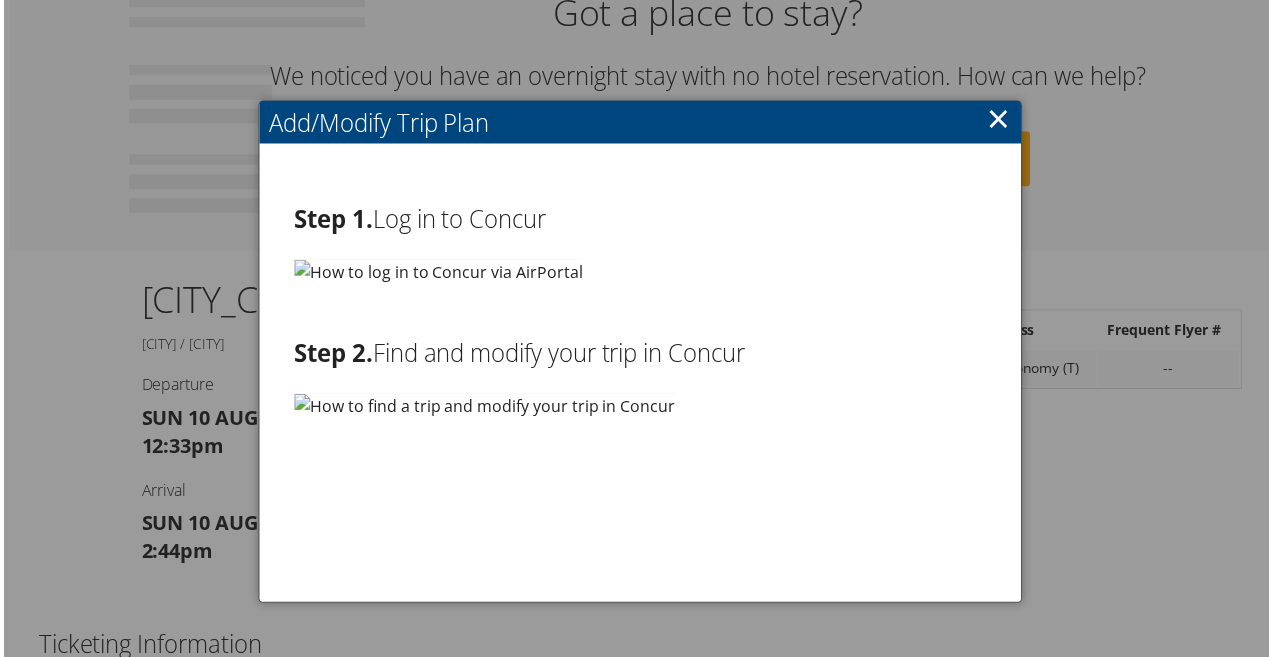 click at bounding box center (437, 272) 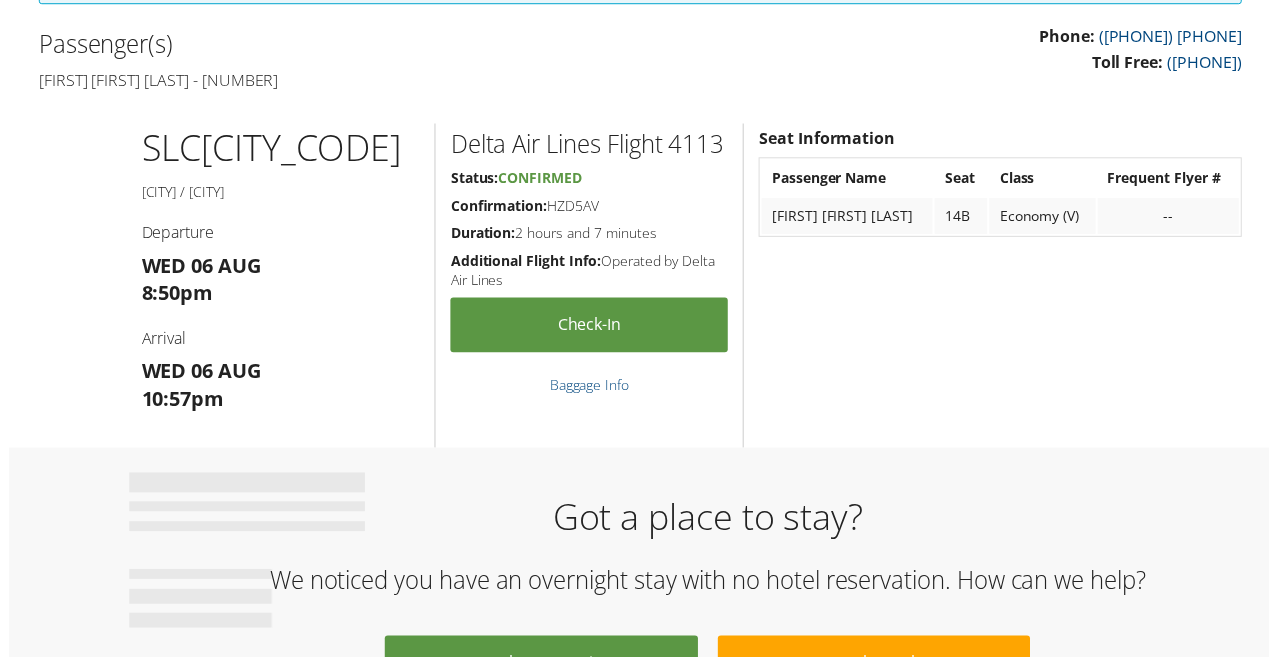 scroll, scrollTop: 0, scrollLeft: 0, axis: both 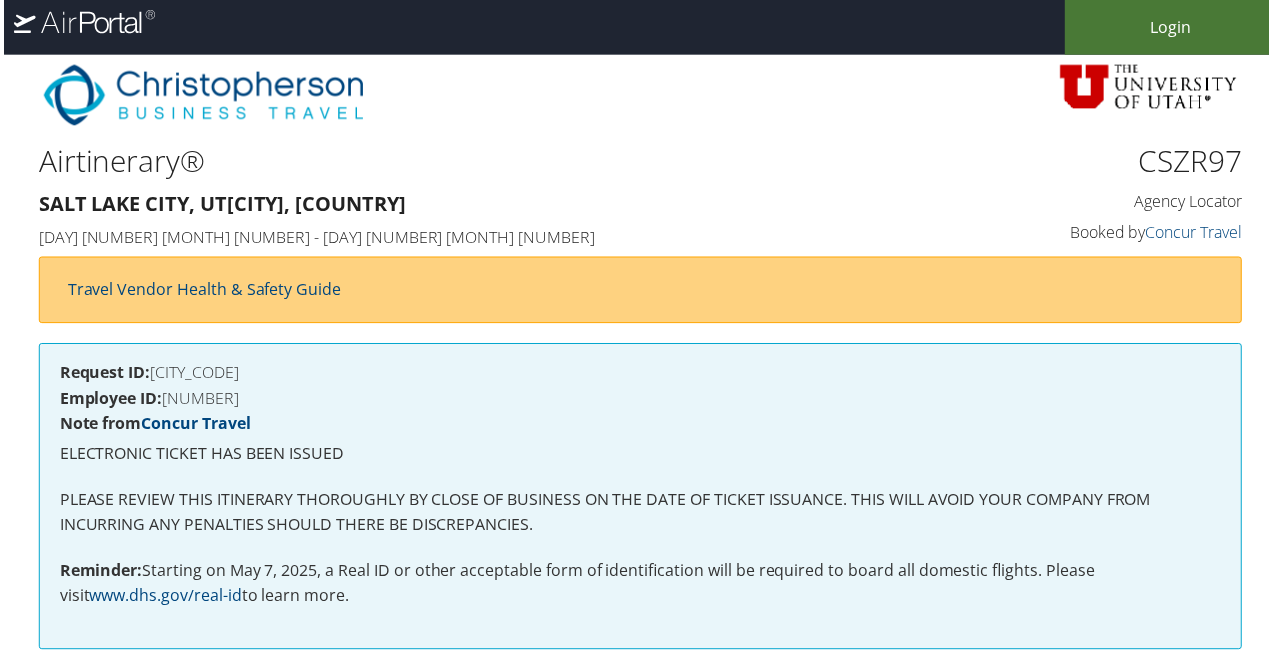 click on "Login" at bounding box center (1173, 27) 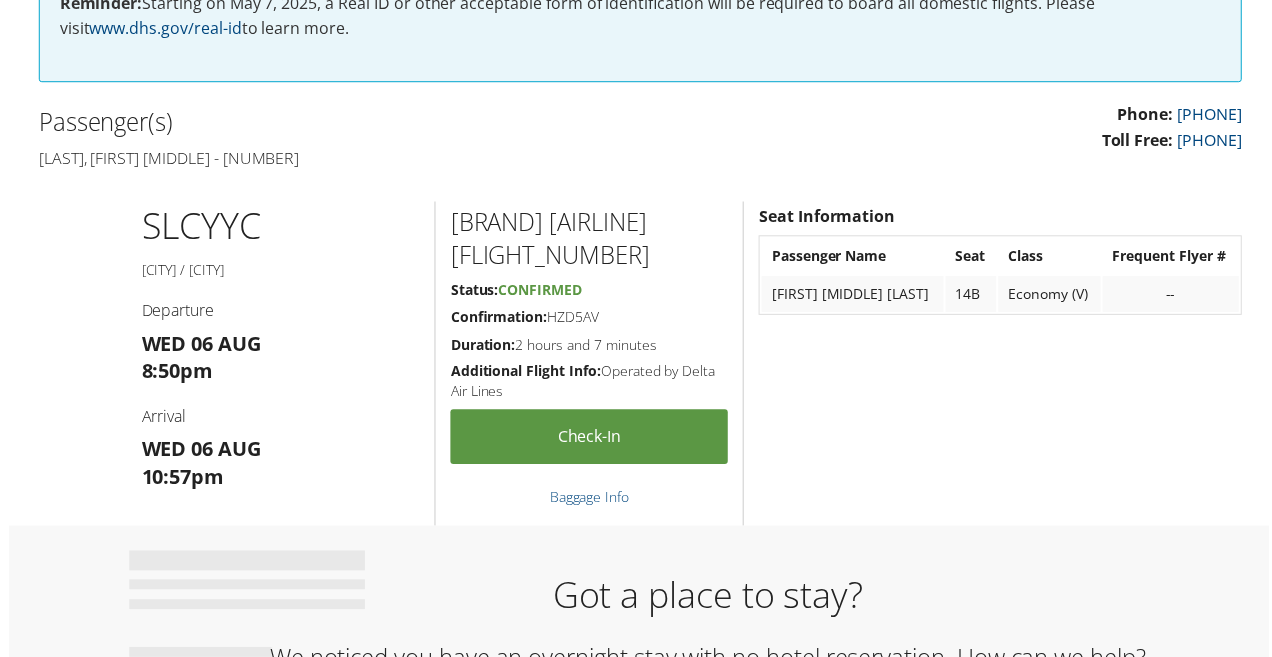 scroll, scrollTop: 562, scrollLeft: 0, axis: vertical 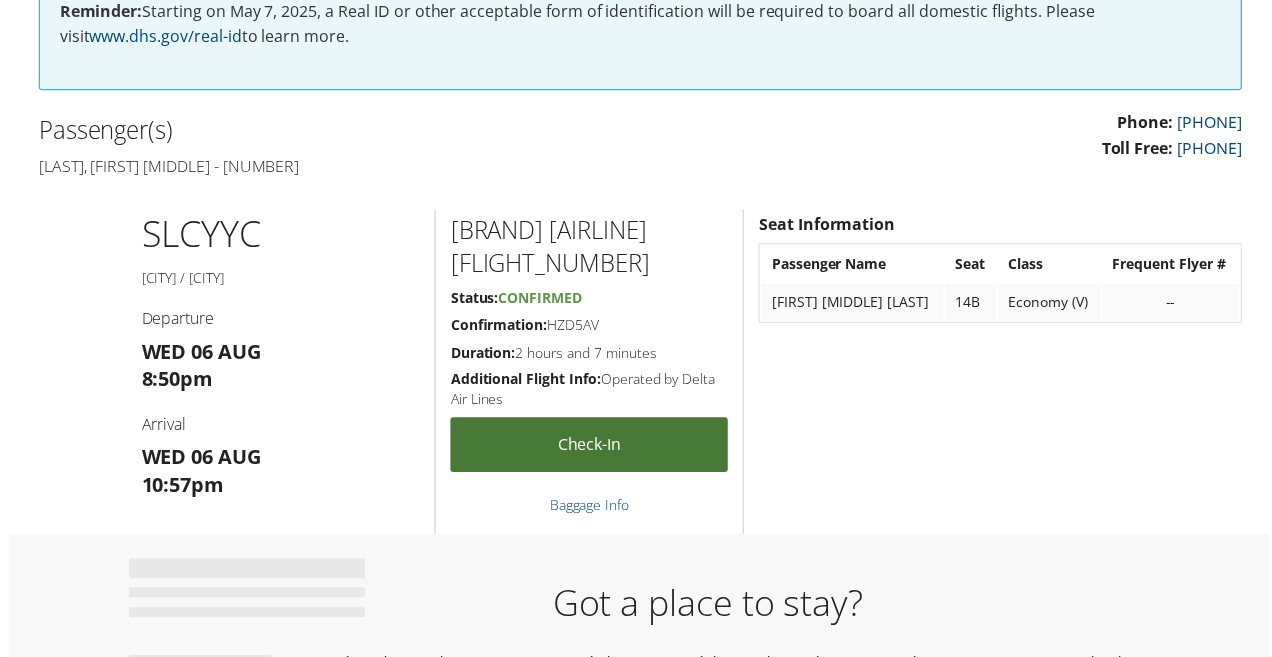 click on "Check-in" at bounding box center [588, 447] 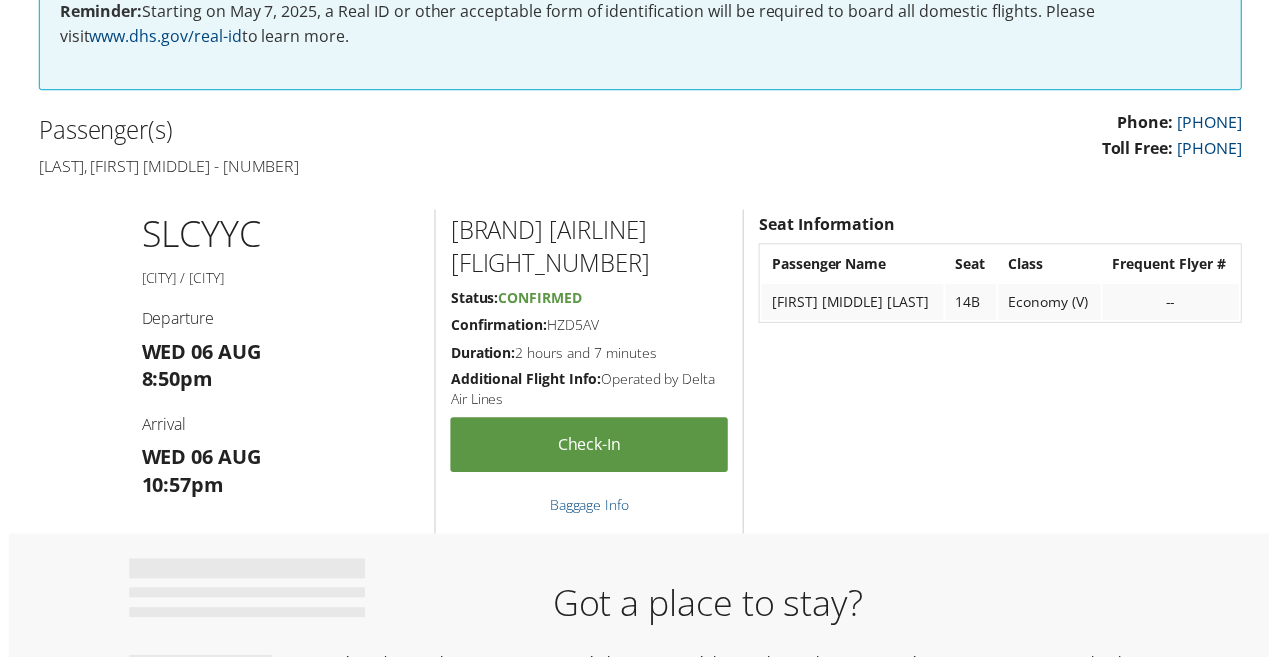 drag, startPoint x: 611, startPoint y: 325, endPoint x: 549, endPoint y: 331, distance: 62.289646 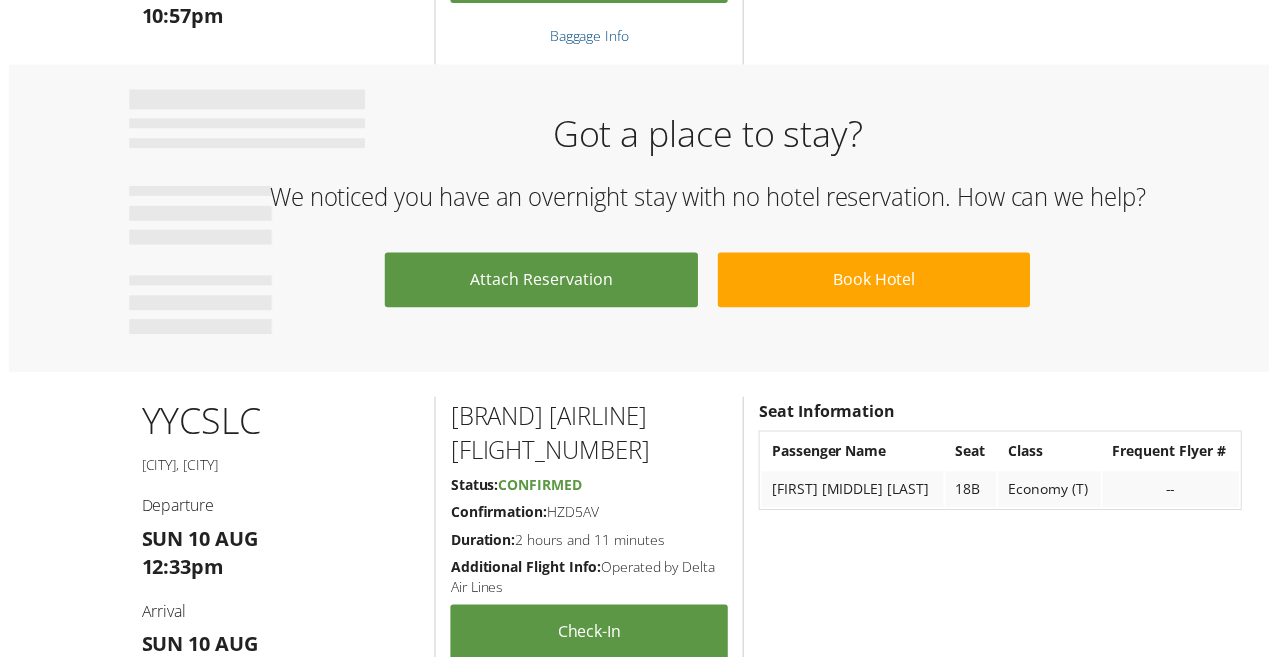 scroll, scrollTop: 1035, scrollLeft: 0, axis: vertical 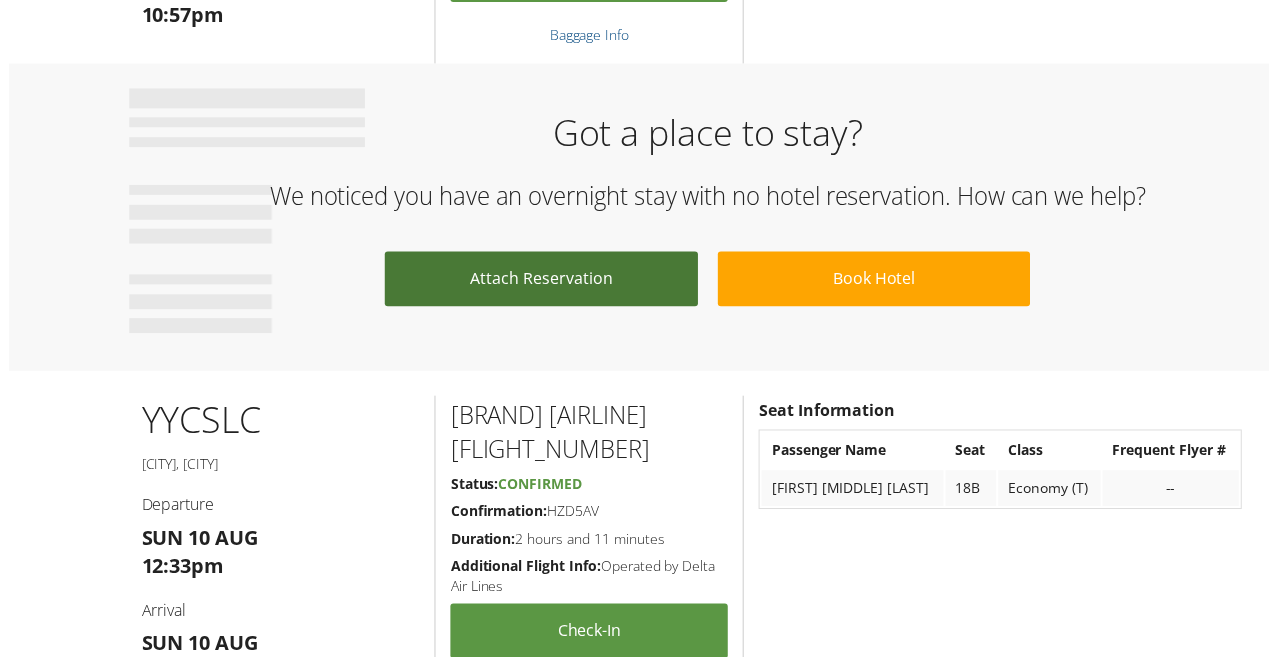 click on "Attach Reservation" at bounding box center (540, 280) 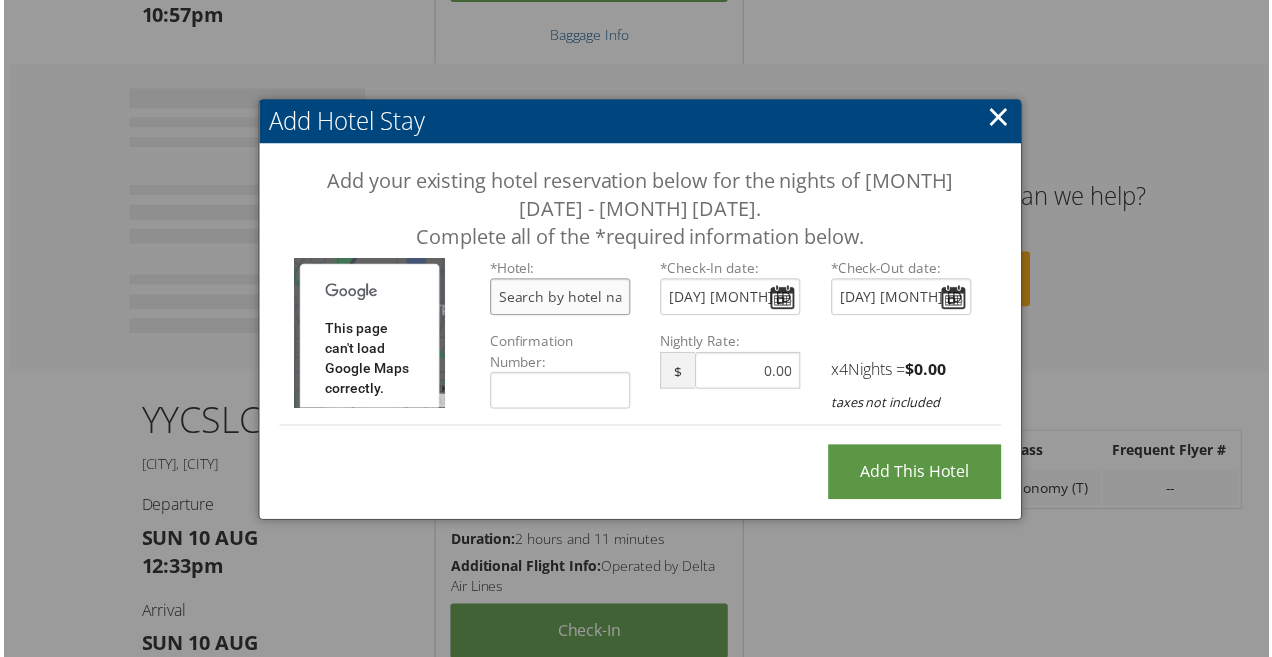 click at bounding box center [559, 298] 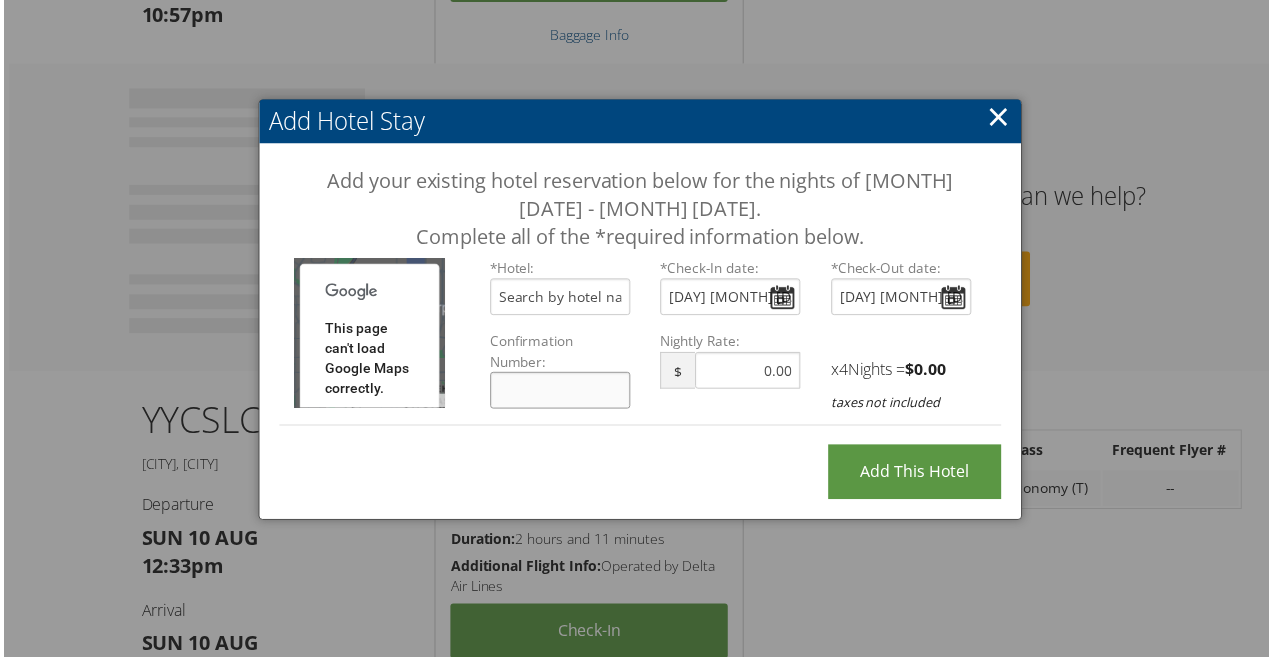 click on "Confirmation Number:" at bounding box center (559, 392) 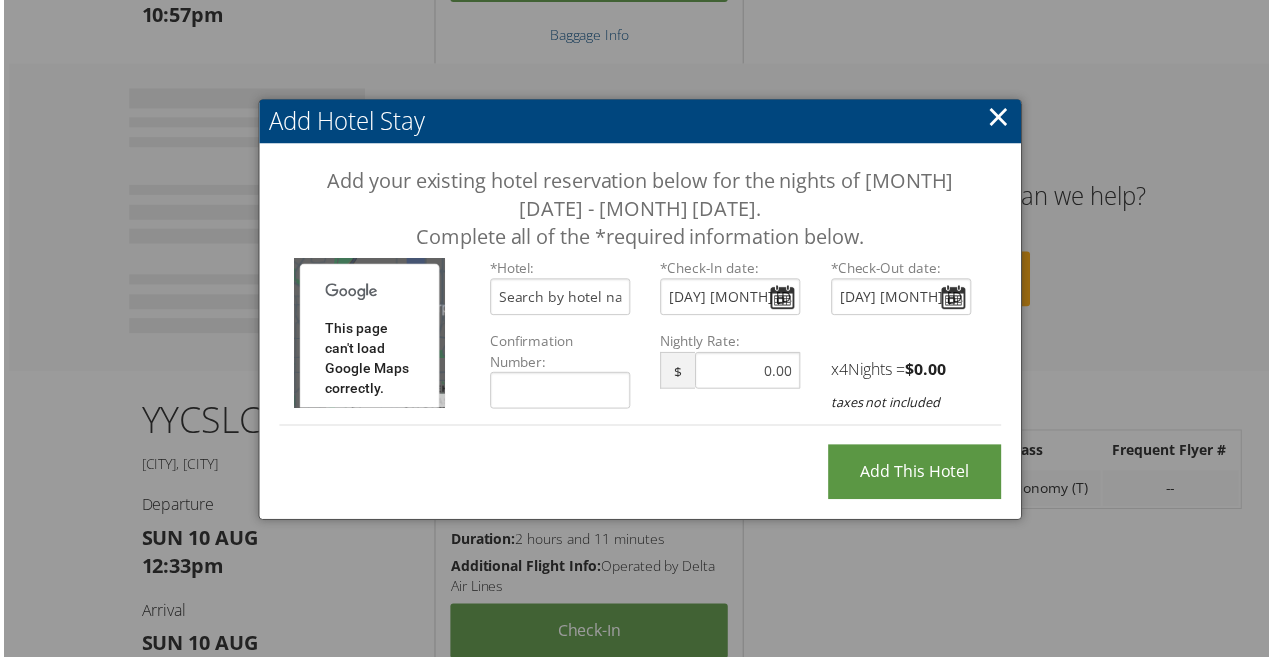 click on "×" at bounding box center [1000, 117] 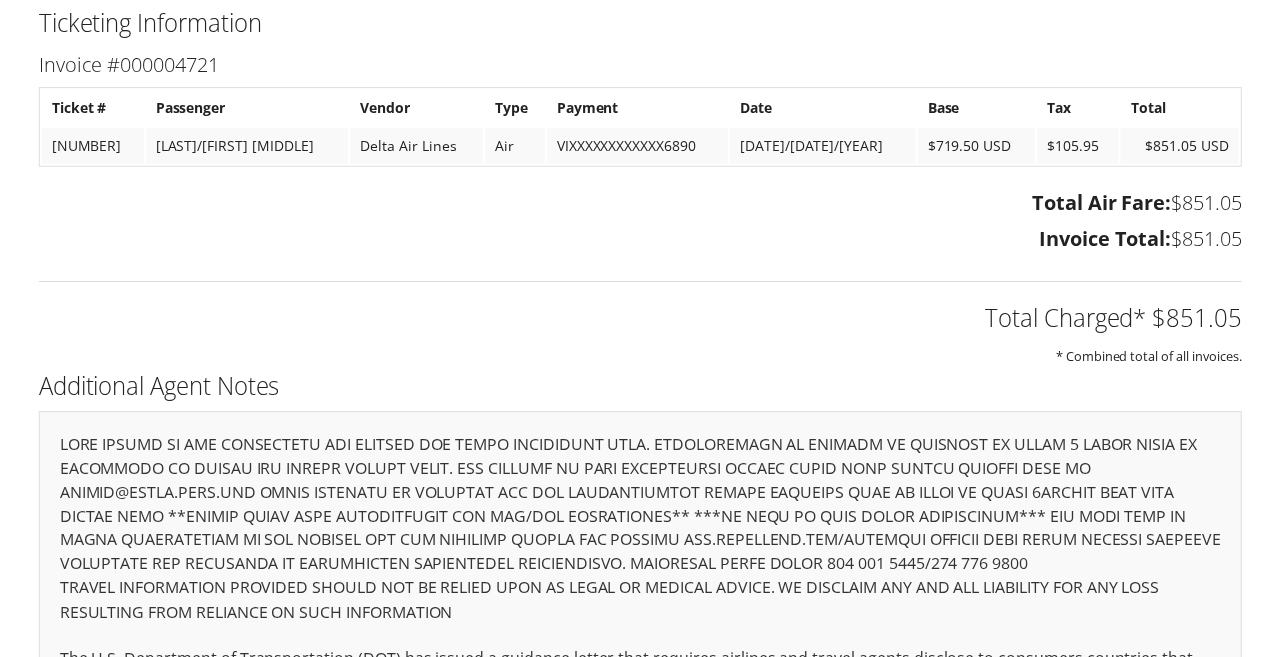 scroll, scrollTop: 1781, scrollLeft: 0, axis: vertical 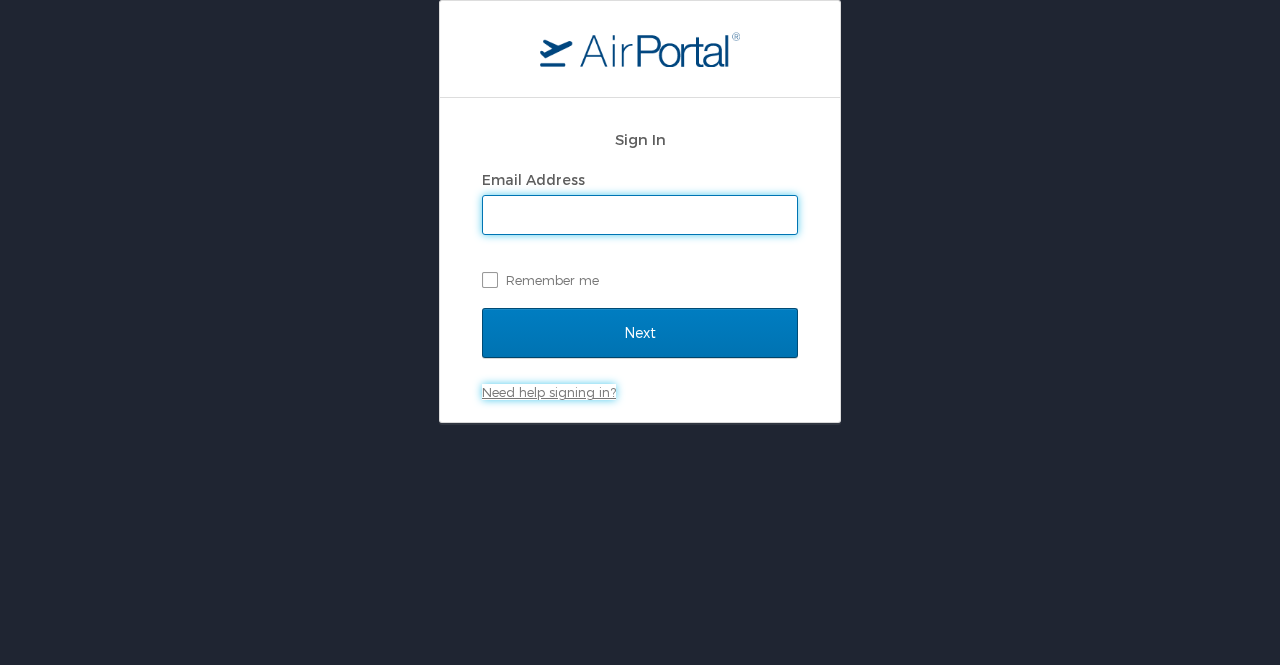 click on "Need help signing in?" at bounding box center [549, 392] 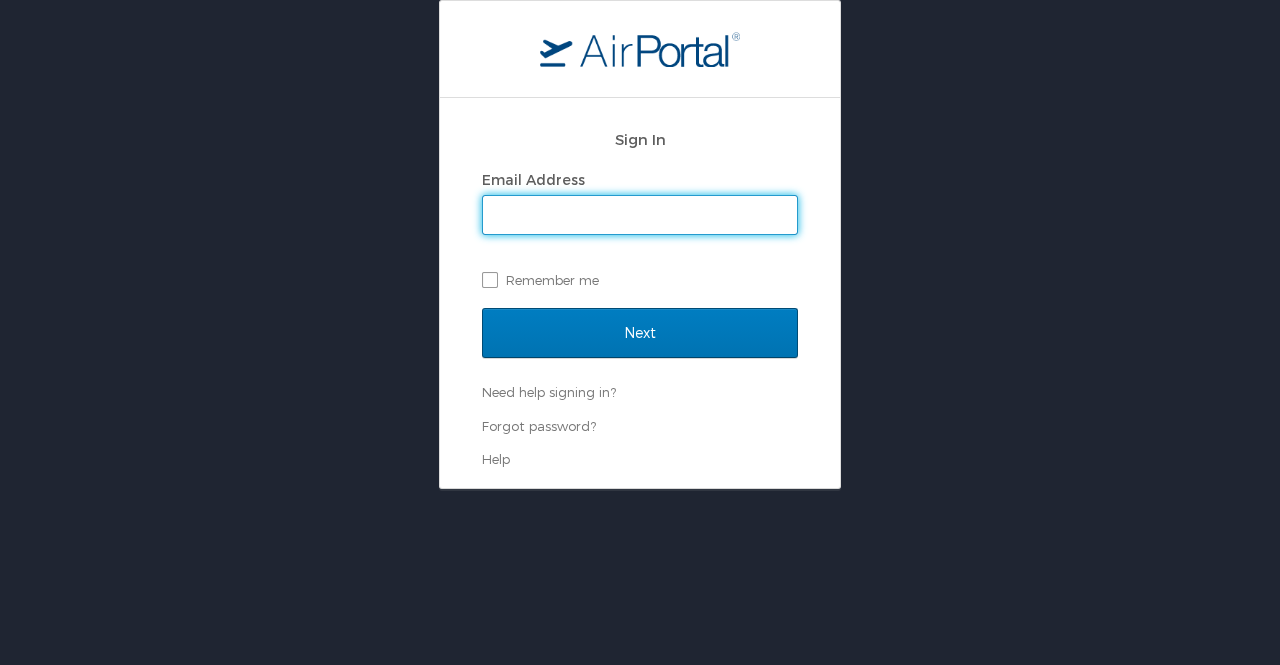 click on "Email Address" at bounding box center (640, 215) 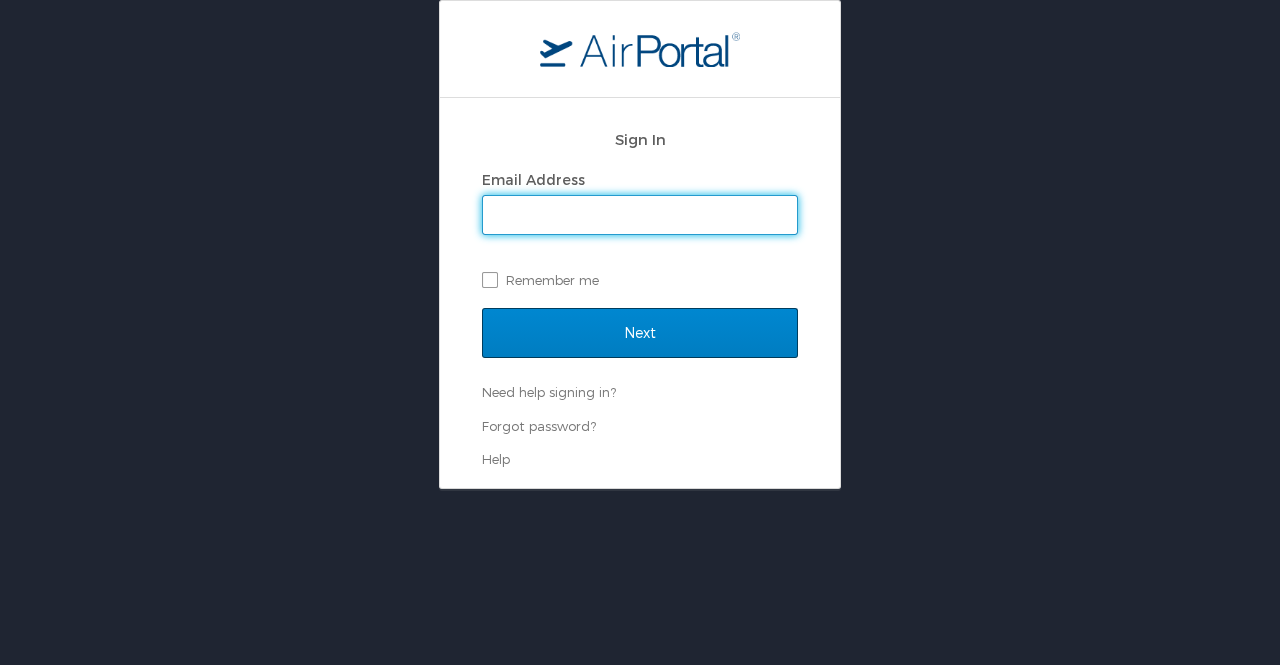 type on "Hayden.mattingly10@gmail.com" 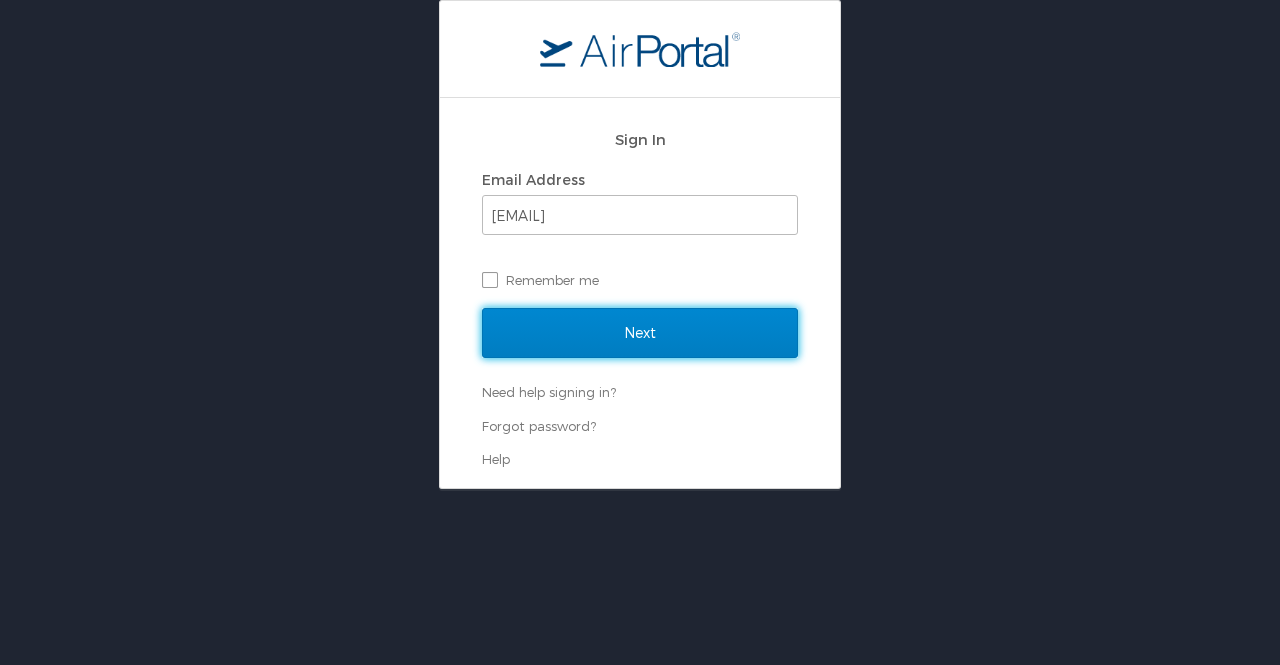 click on "Next" at bounding box center (640, 333) 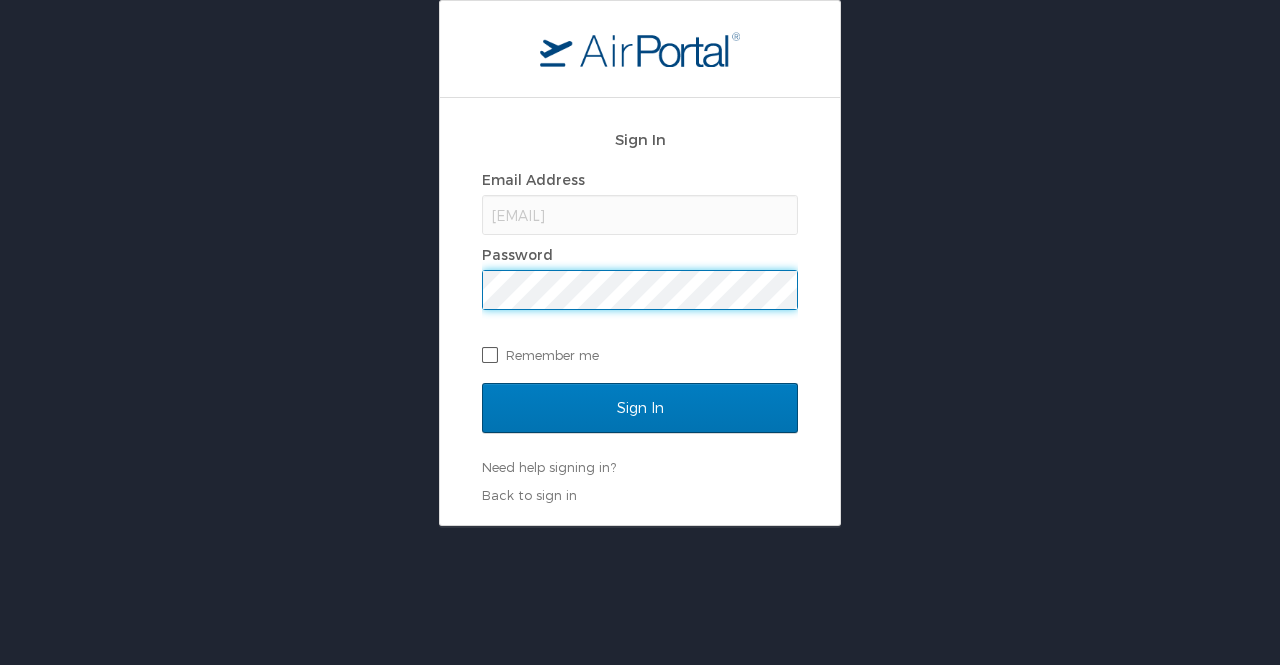 scroll, scrollTop: 0, scrollLeft: 0, axis: both 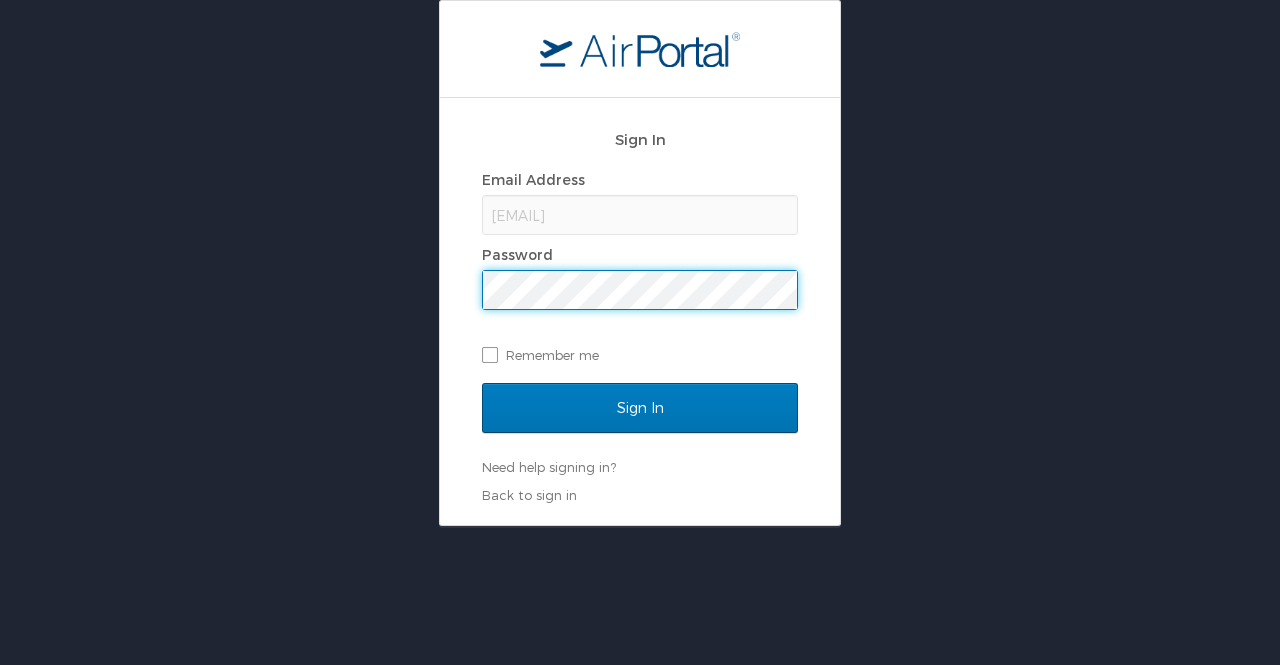 click on "Sign In" at bounding box center (640, 408) 